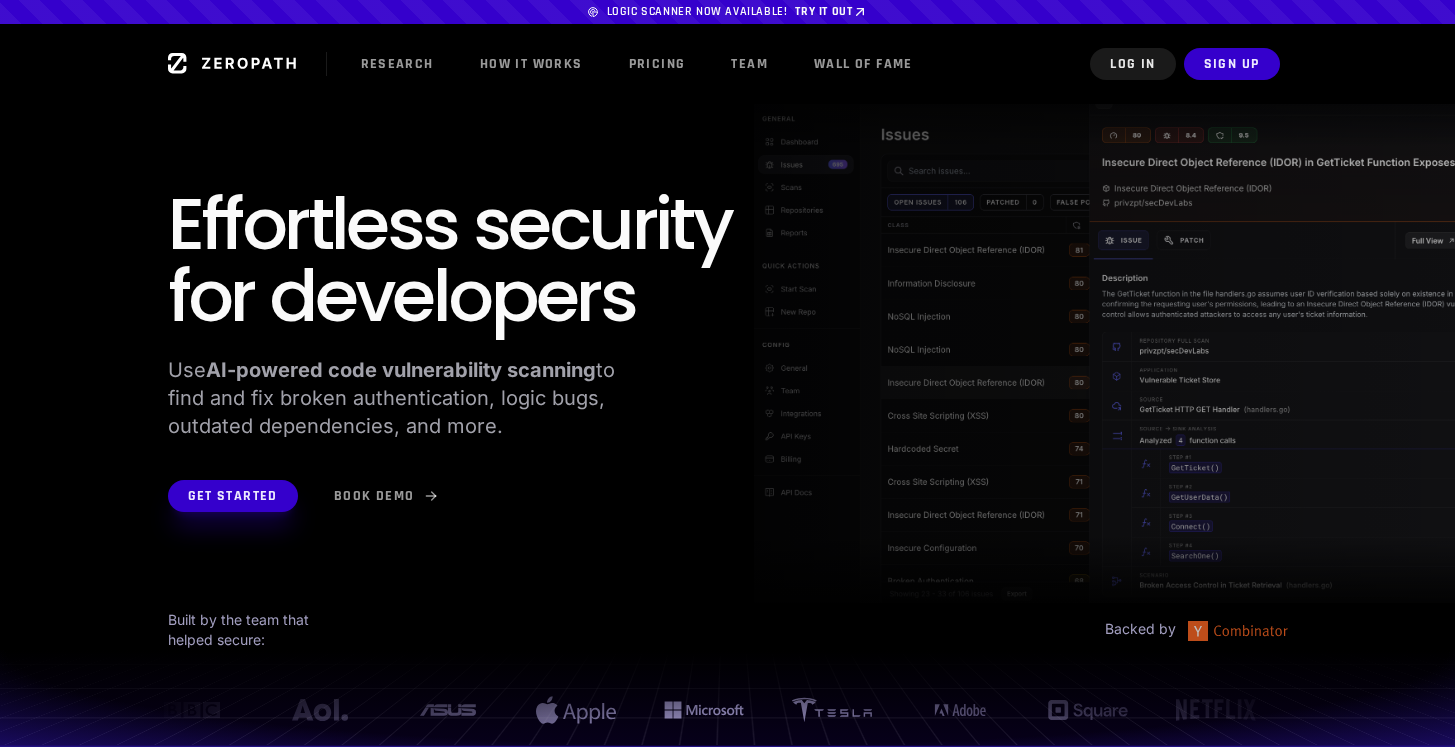 scroll, scrollTop: 0, scrollLeft: 0, axis: both 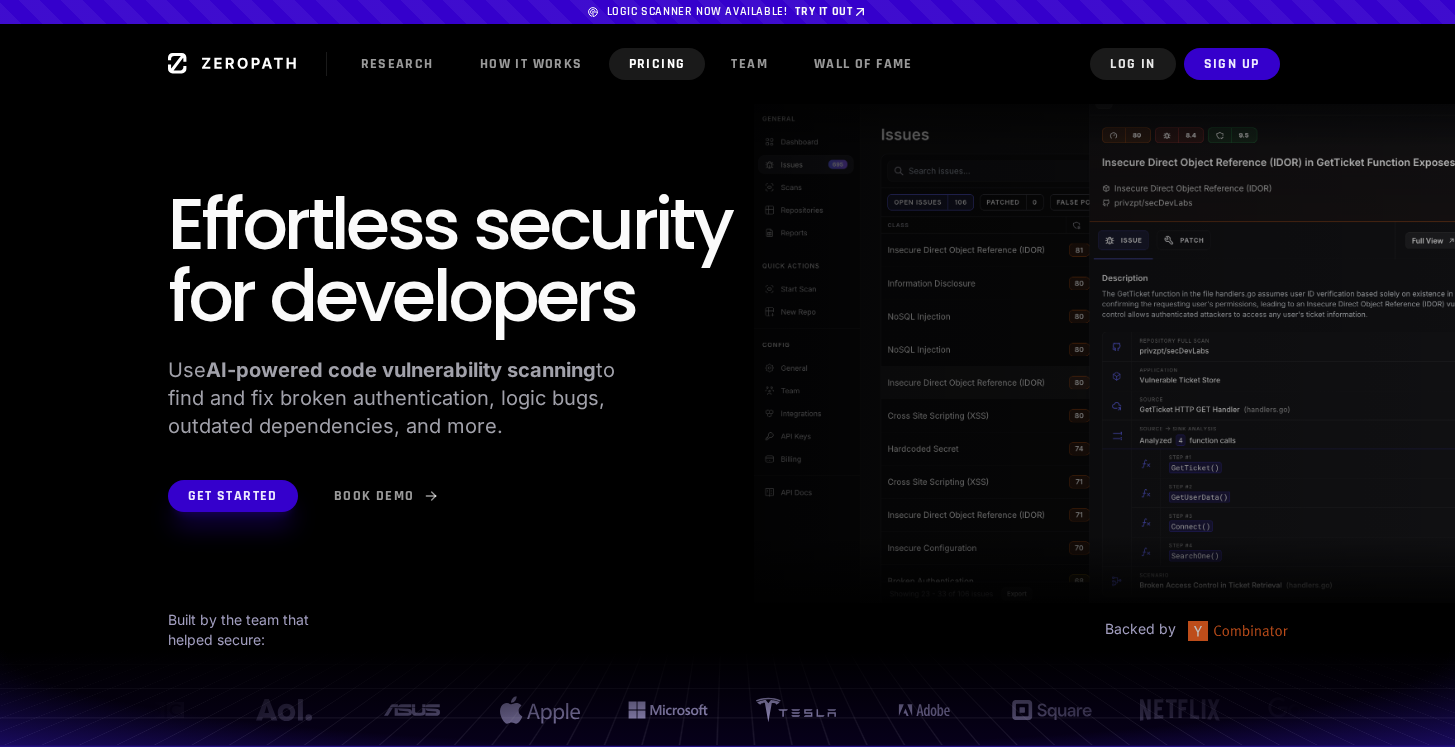 click on "Pricing" at bounding box center [657, 64] 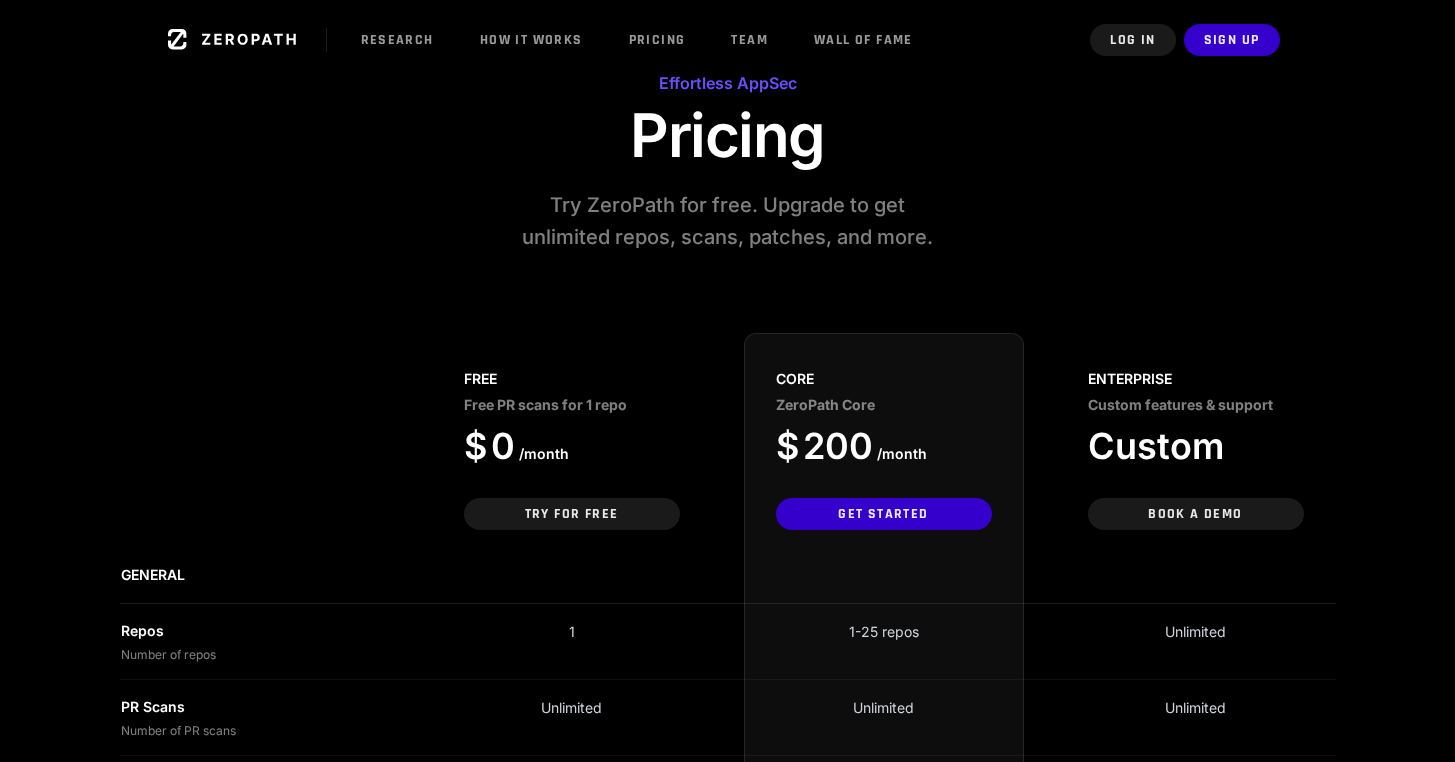 scroll, scrollTop: 0, scrollLeft: 0, axis: both 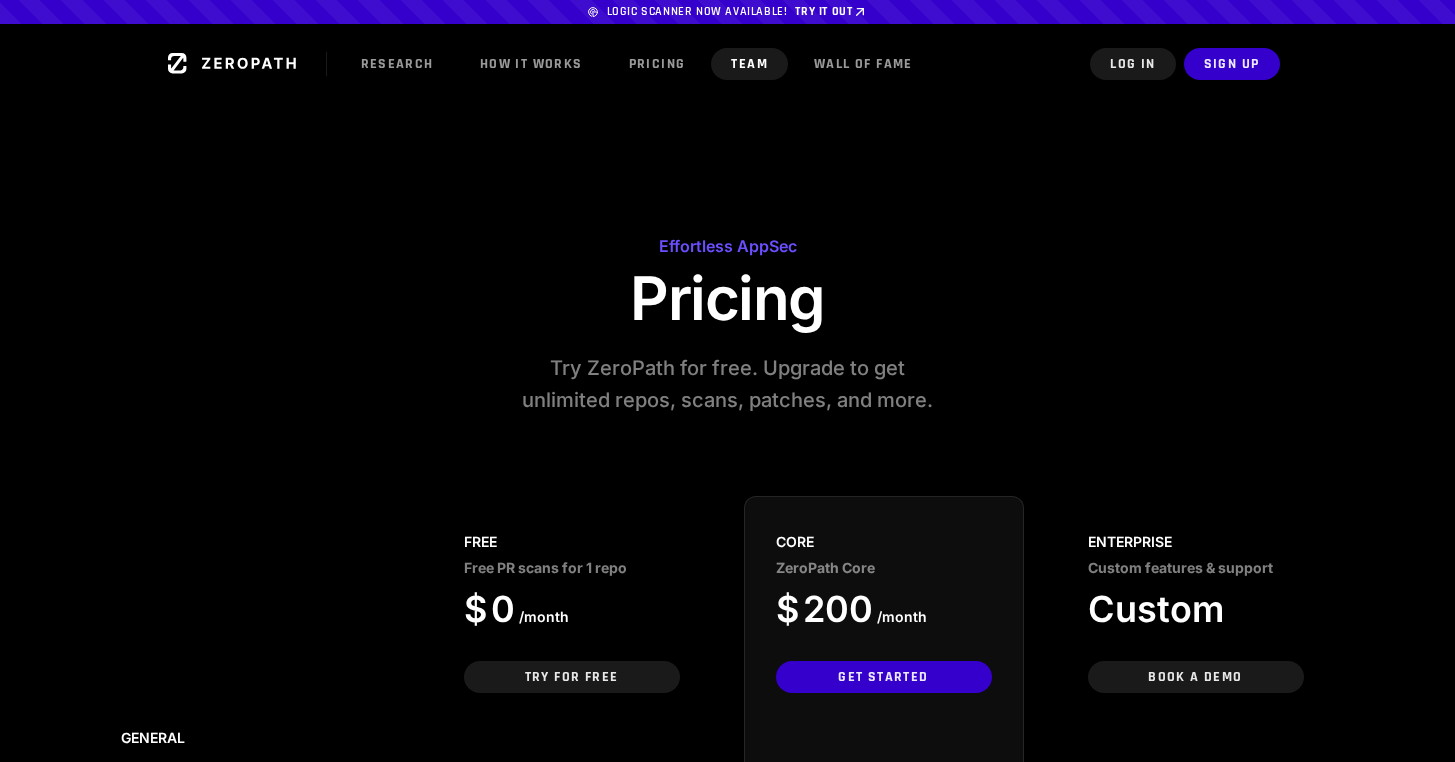 click on "Team" at bounding box center [749, 64] 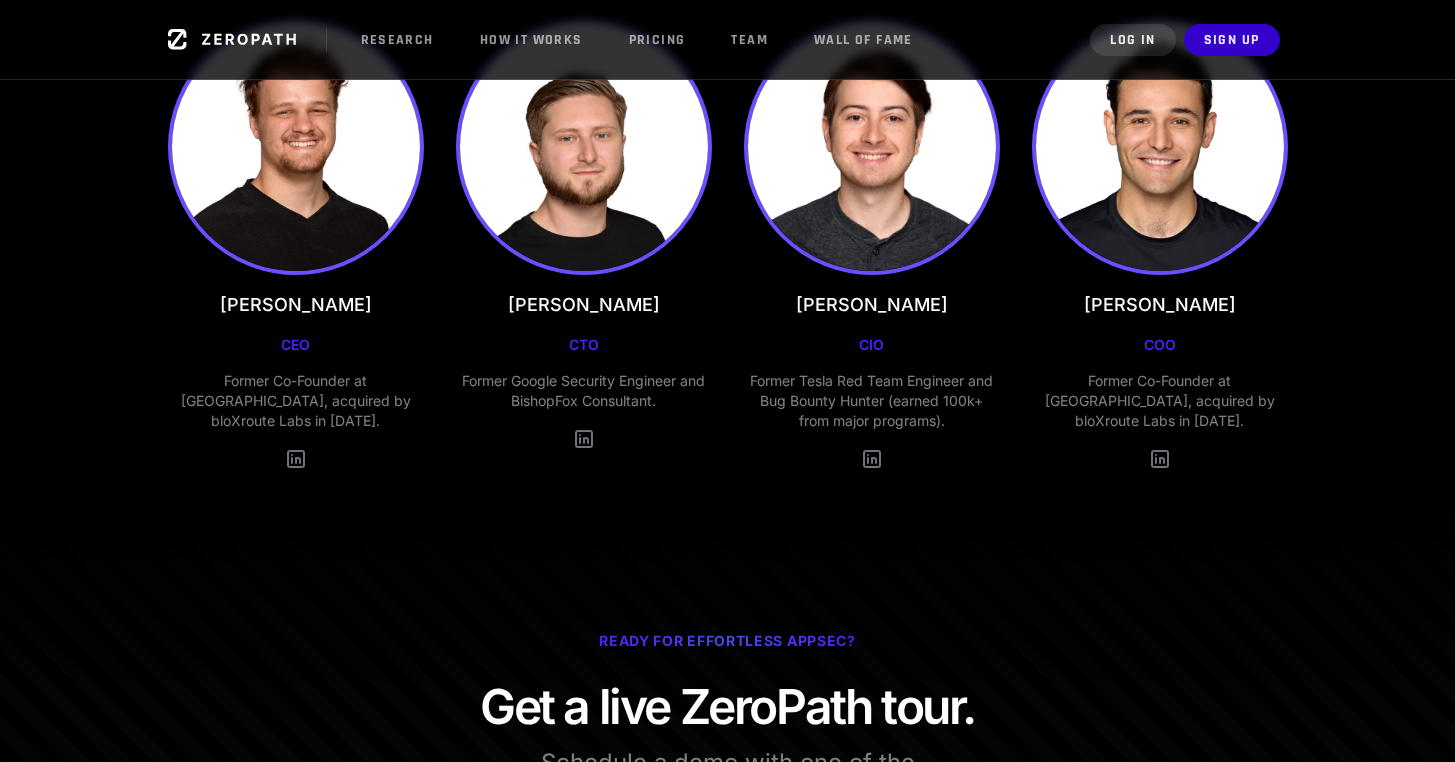 scroll, scrollTop: 483, scrollLeft: 0, axis: vertical 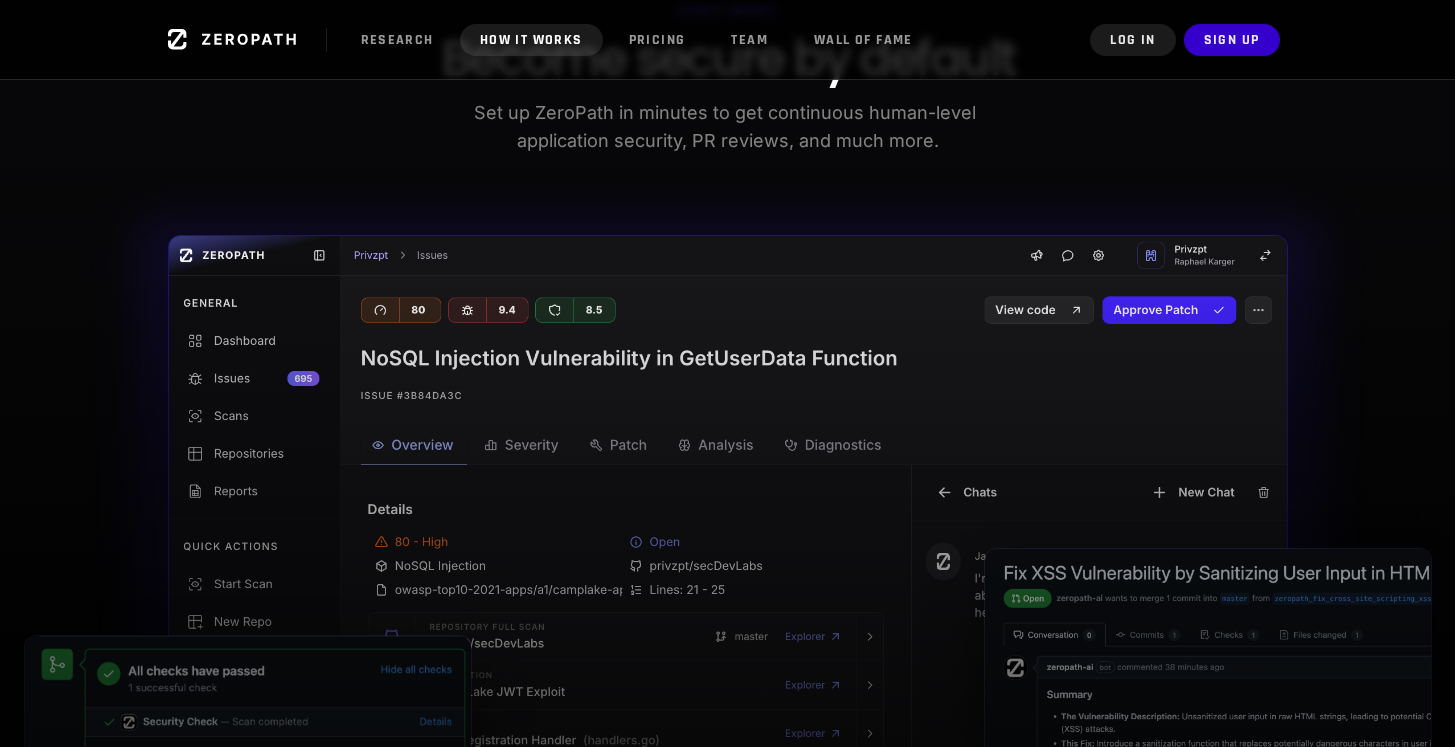 click on "How it Works" at bounding box center (531, 40) 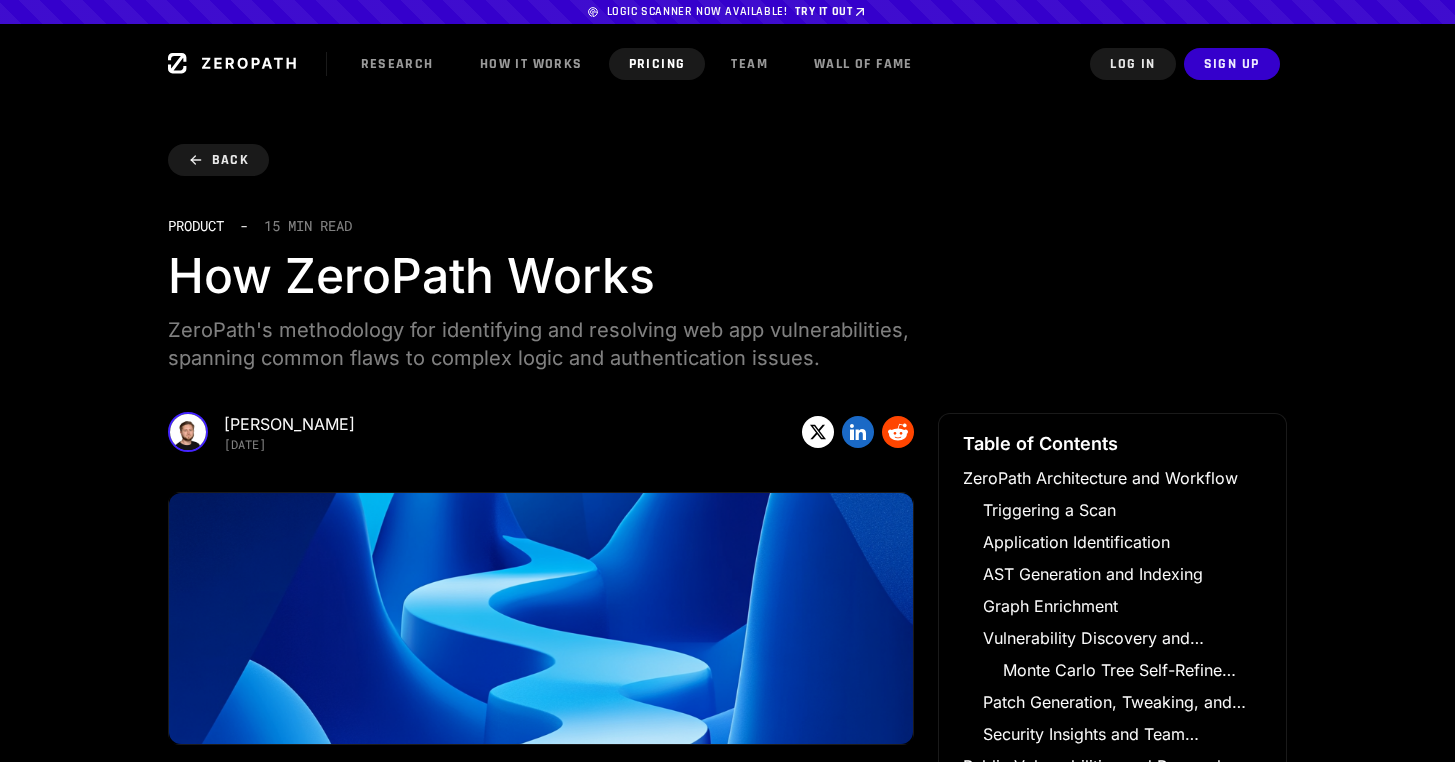 click on "Pricing" at bounding box center (657, 64) 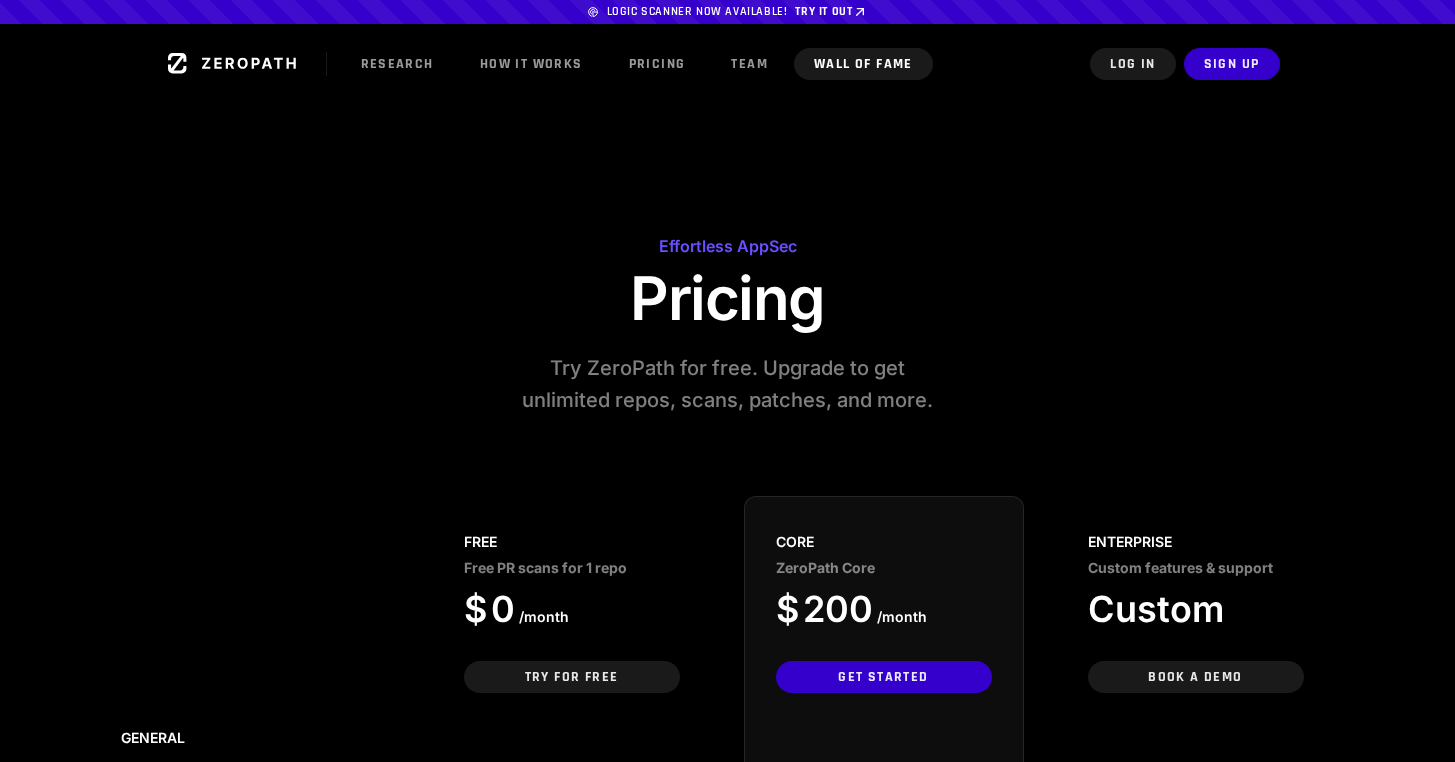 click on "Wall of Fame" at bounding box center [863, 64] 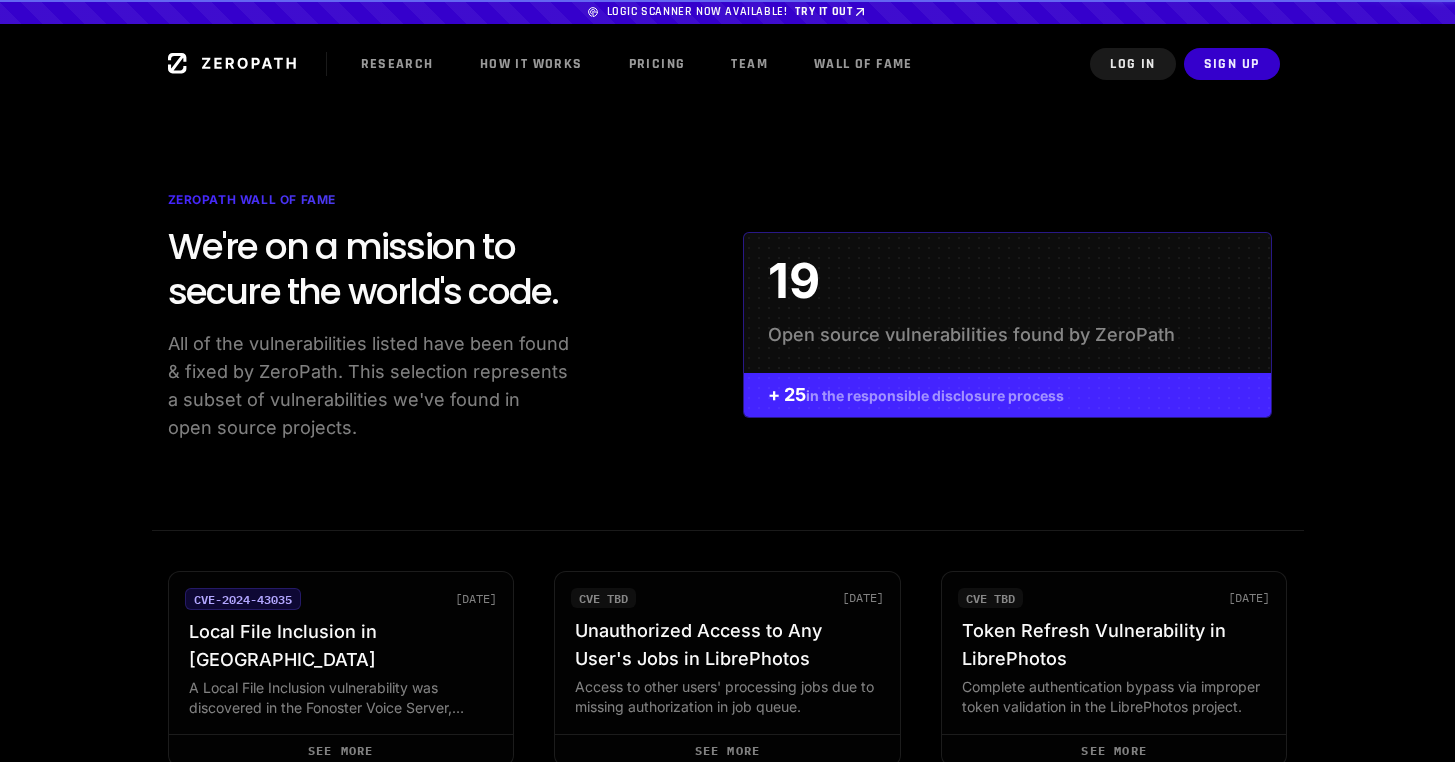 click on "Wall of Fame" at bounding box center (863, 64) 